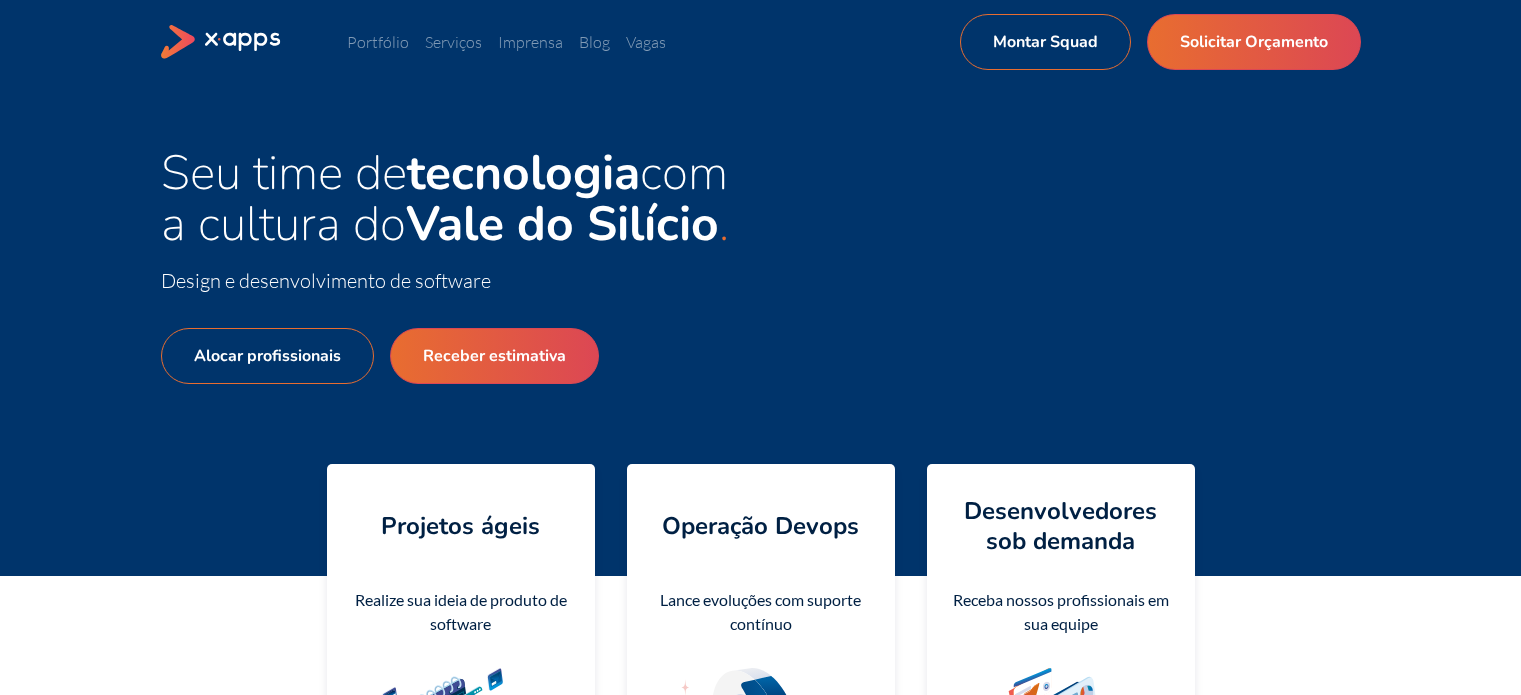 scroll, scrollTop: 0, scrollLeft: 0, axis: both 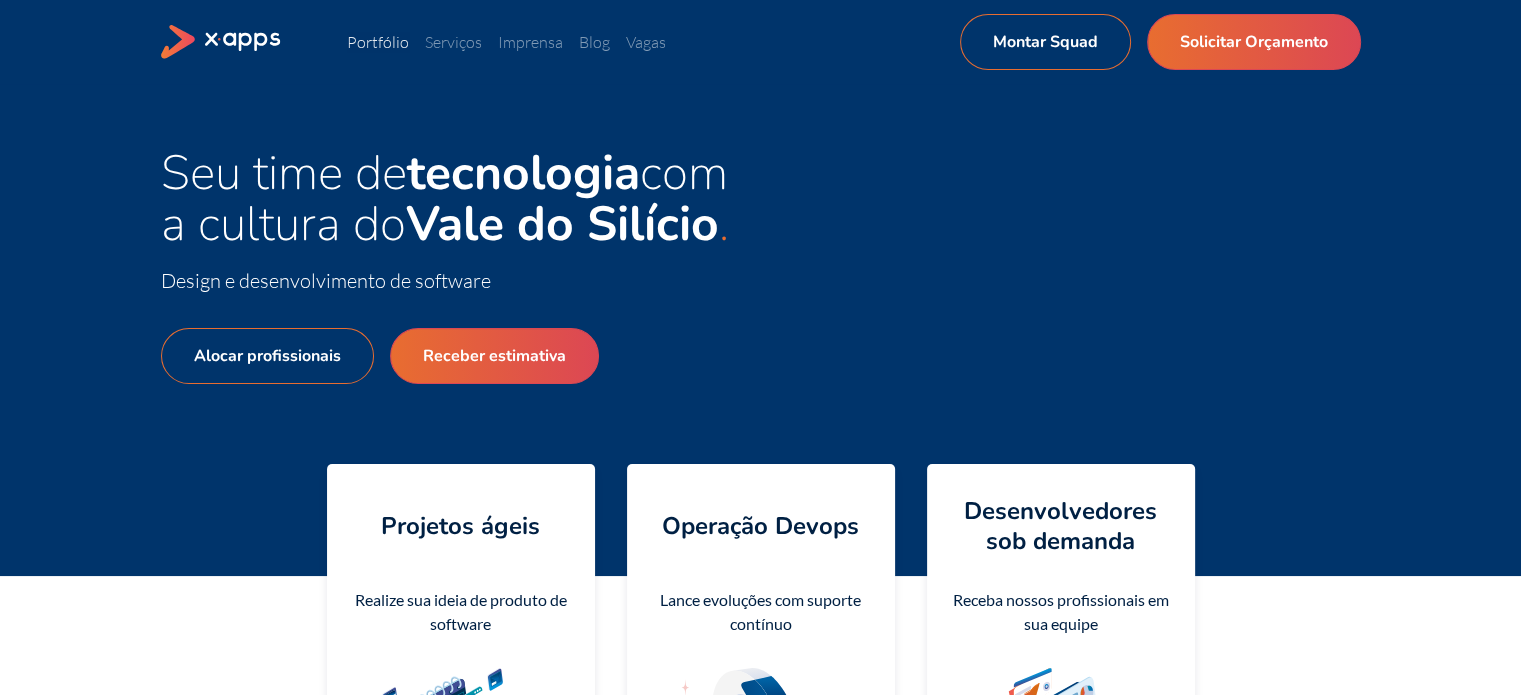 click on "Portfólio" at bounding box center (378, 42) 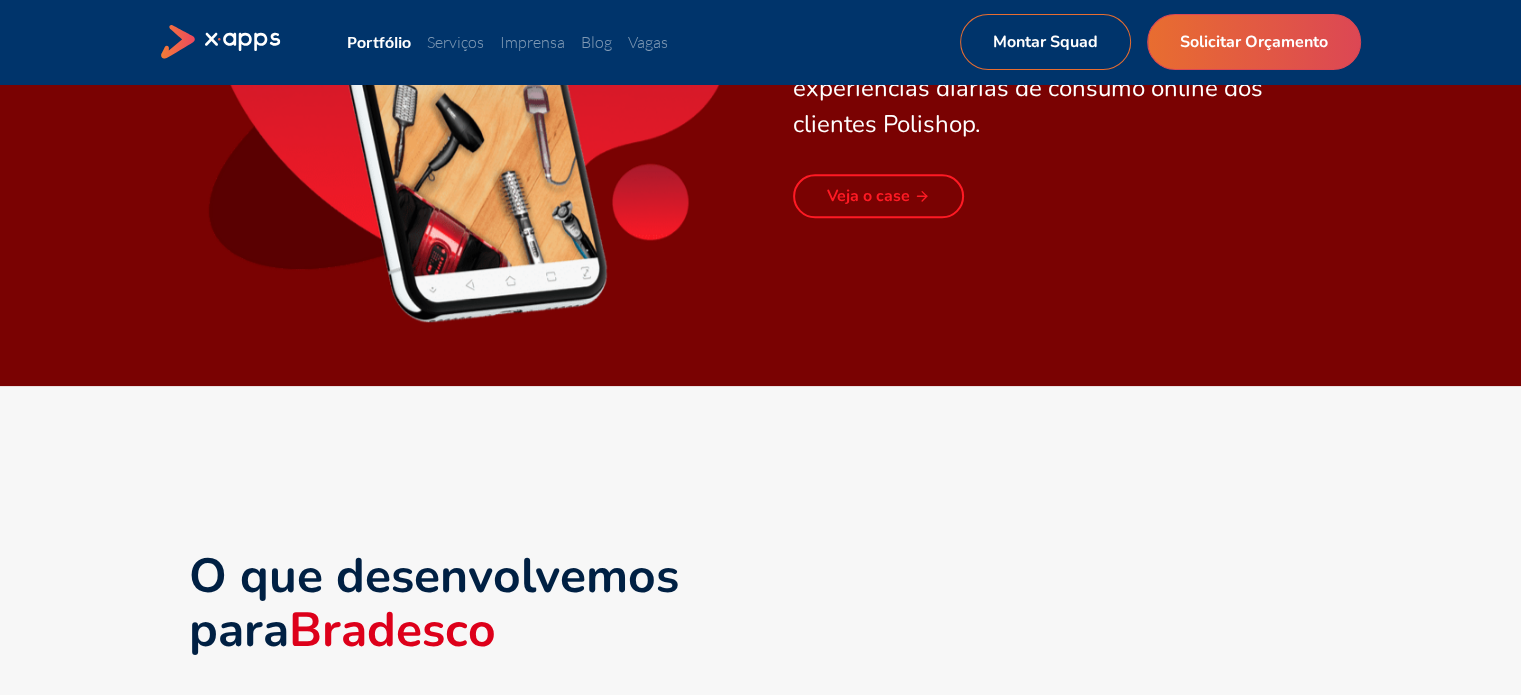 scroll, scrollTop: 2100, scrollLeft: 0, axis: vertical 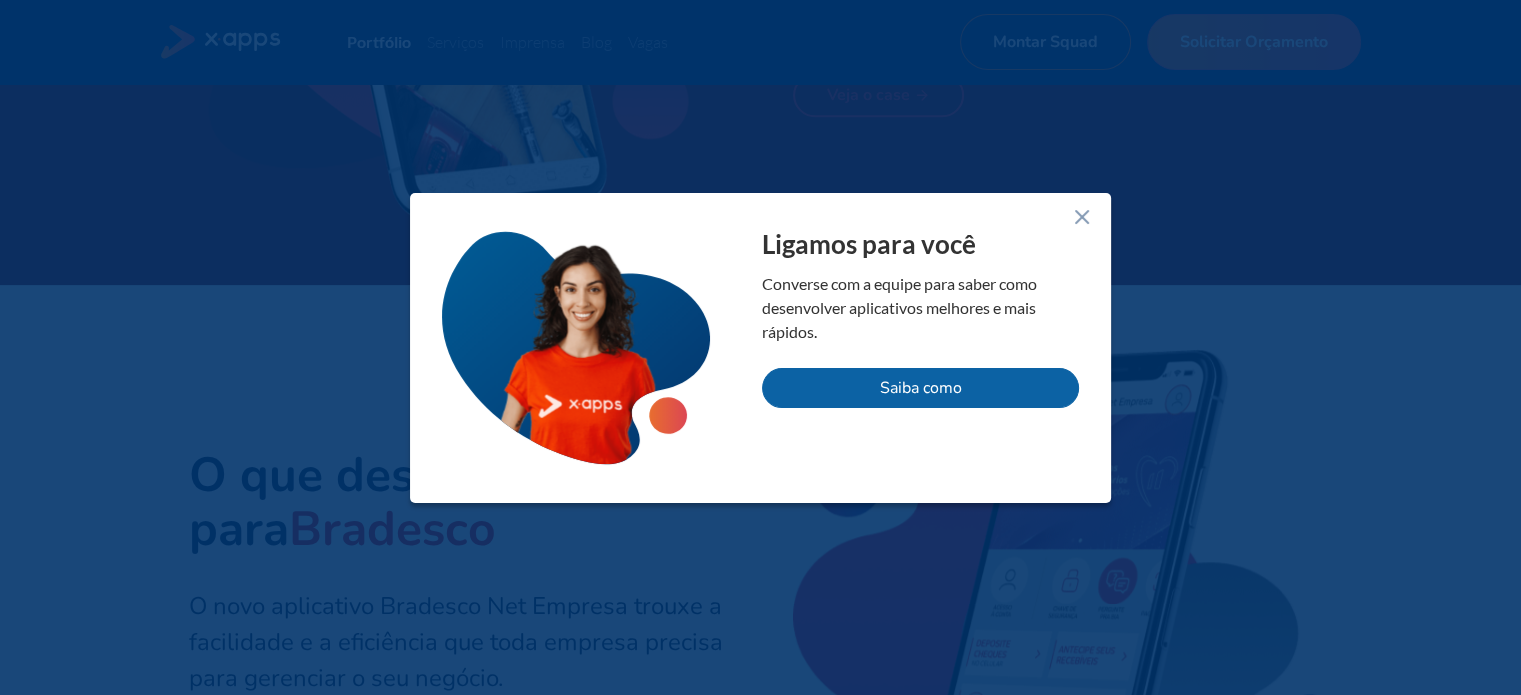 click 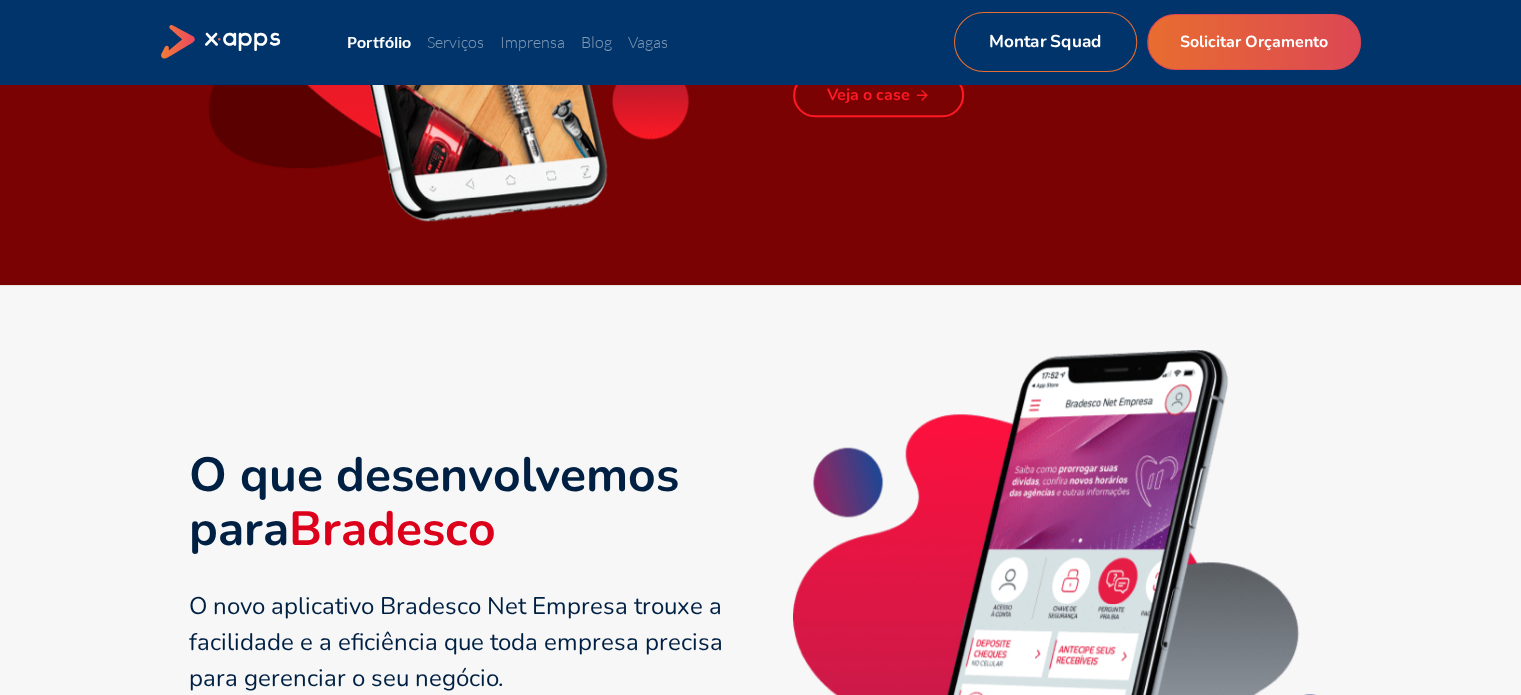 click on "Montar Squad" at bounding box center [1044, 42] 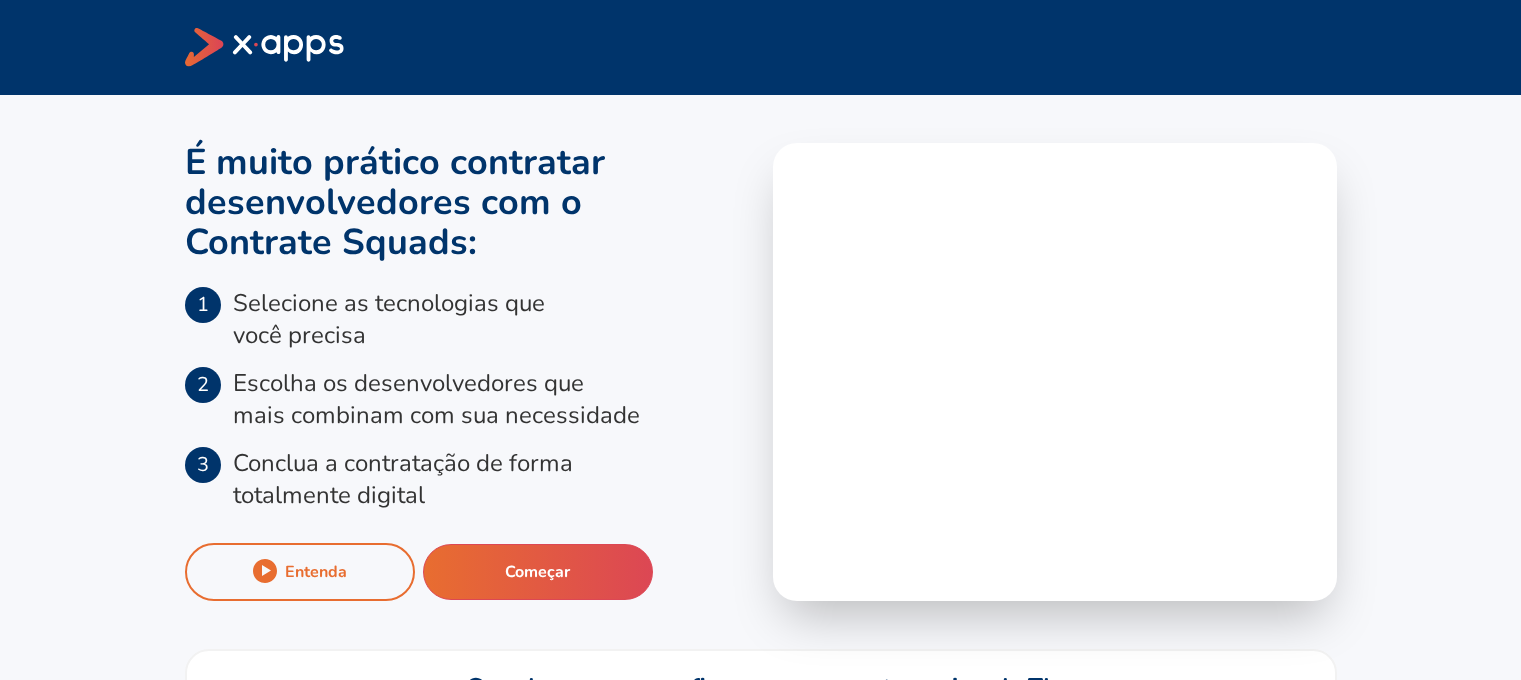 scroll, scrollTop: 260, scrollLeft: 0, axis: vertical 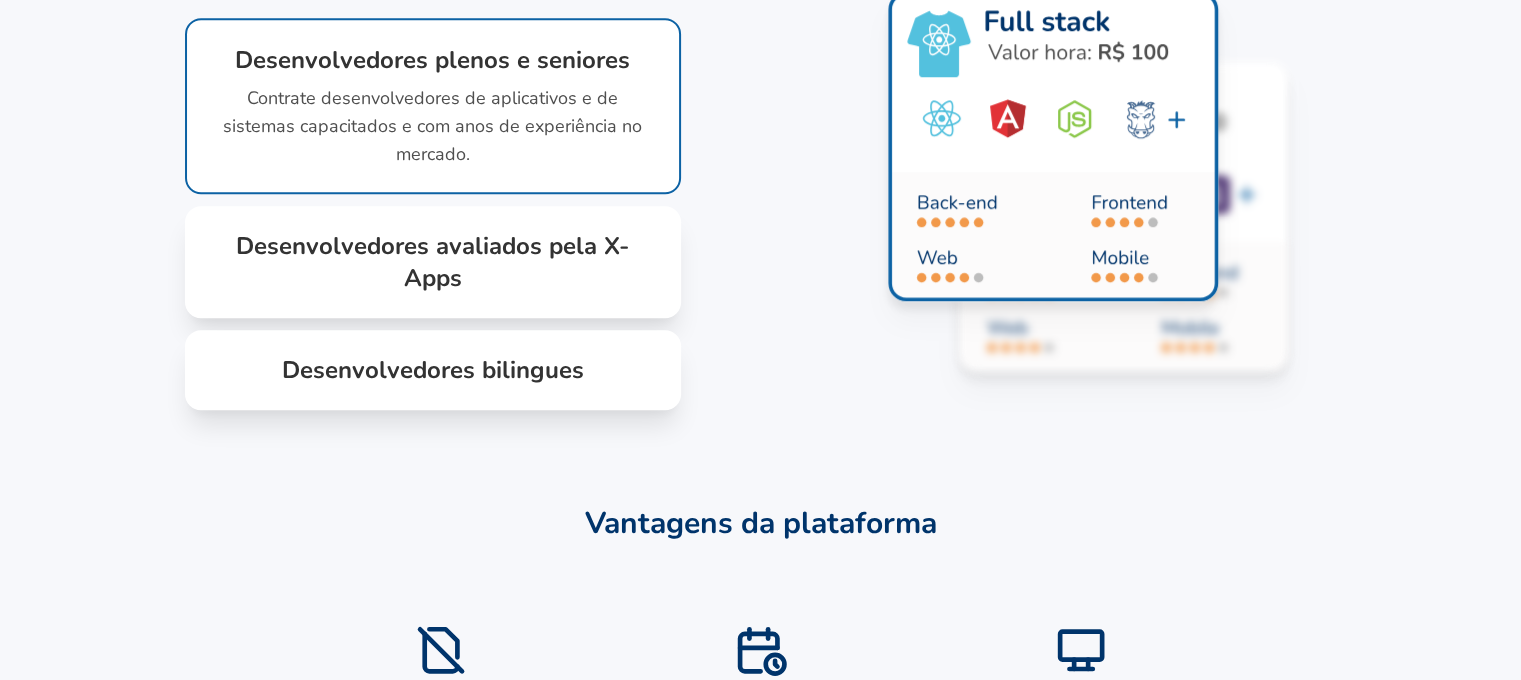 click 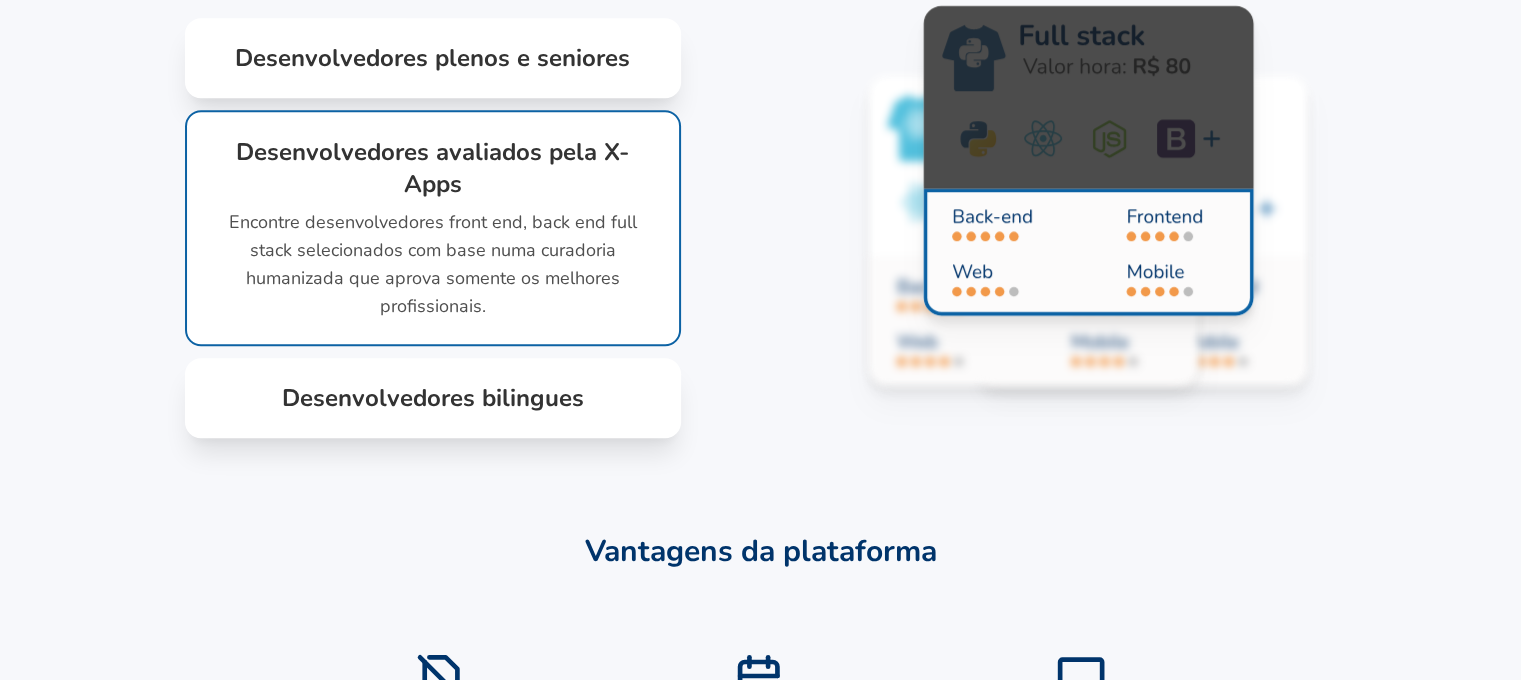 click on "Encontre desenvolvedores front end, back end full stack selecionados com base numa curadoria humanizada que aprova somente os melhores profissionais." at bounding box center (433, 260) 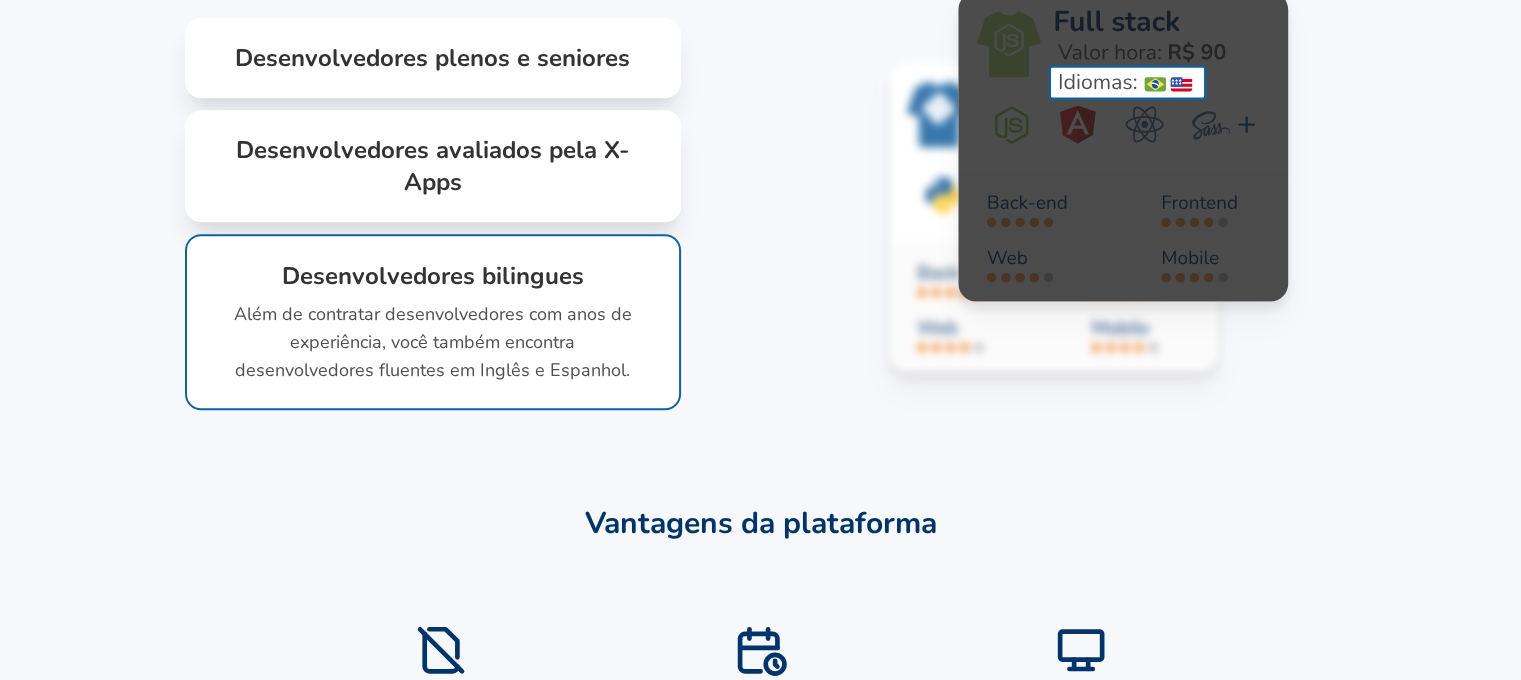 click on "Desenvolvedores avaliados pela X-Apps" at bounding box center (433, 166) 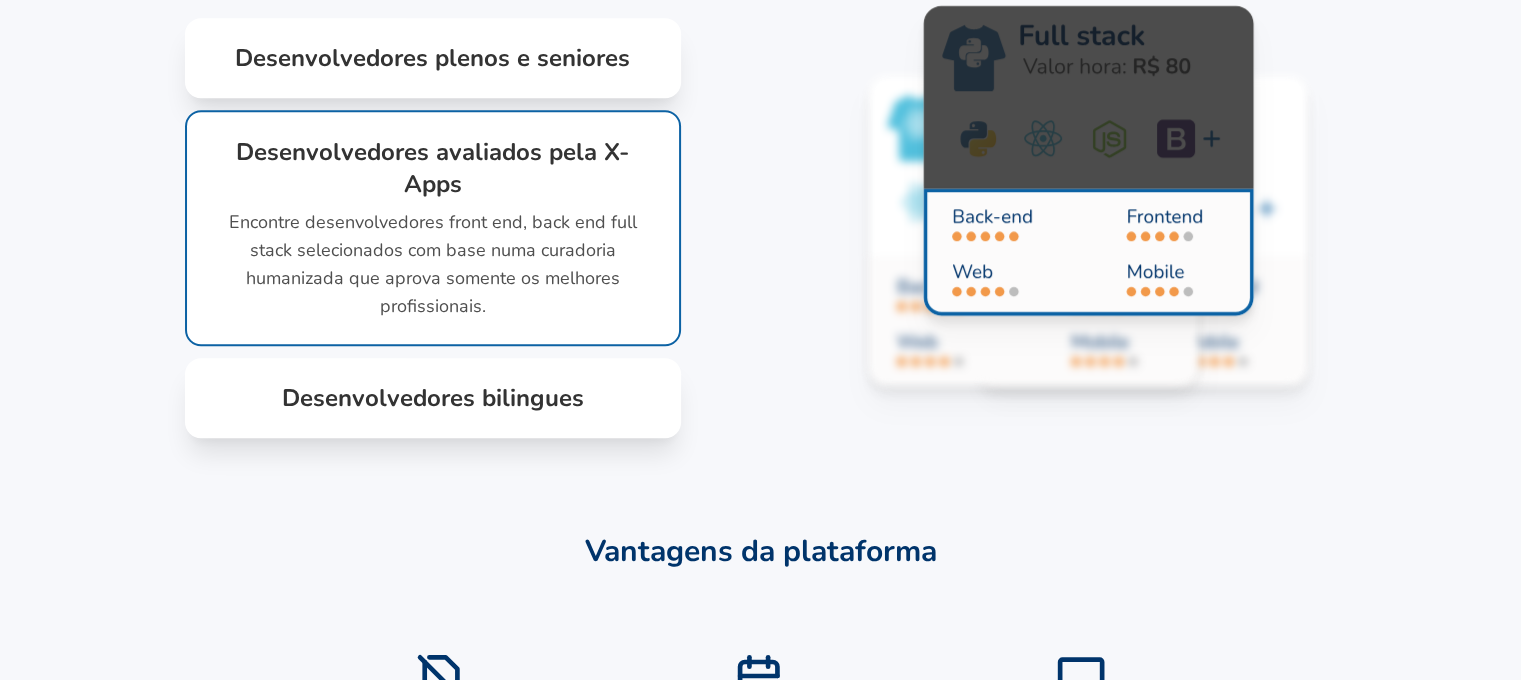 click 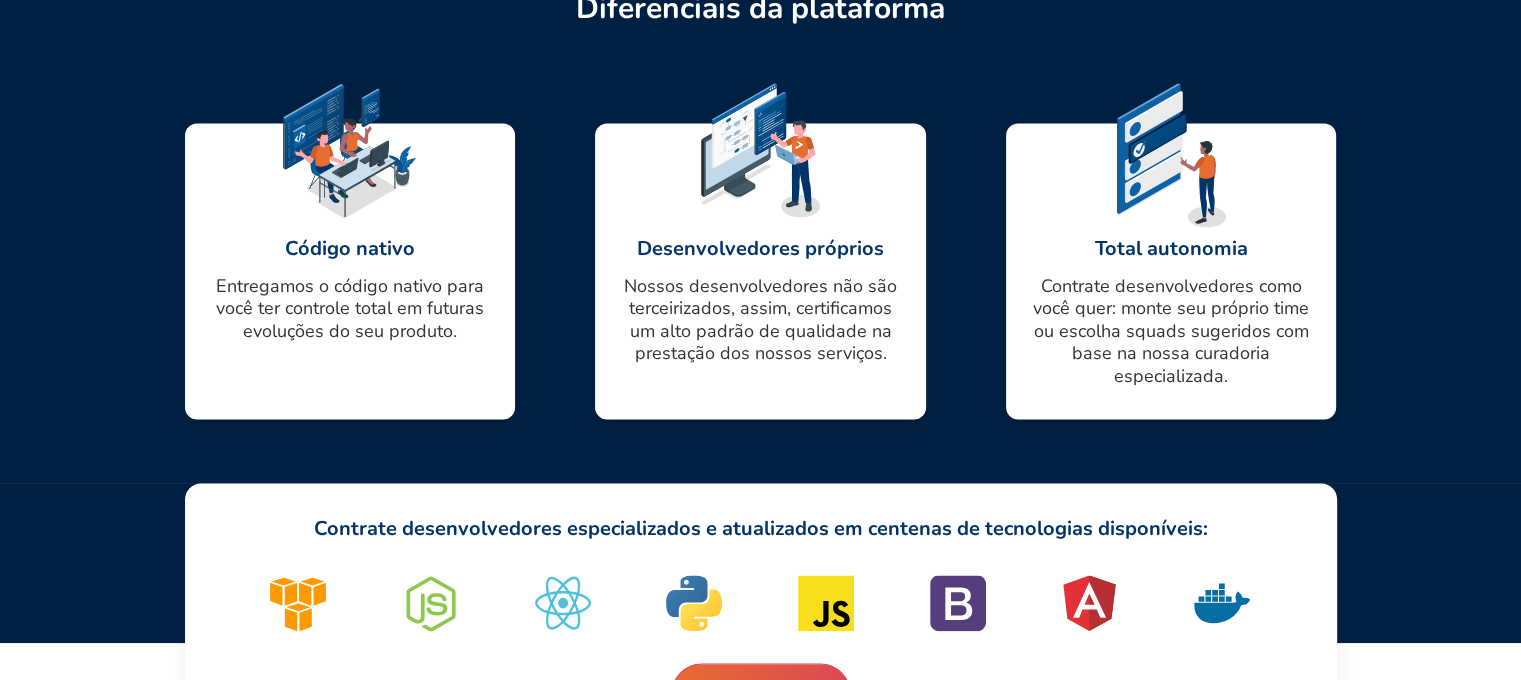 scroll, scrollTop: 3090, scrollLeft: 0, axis: vertical 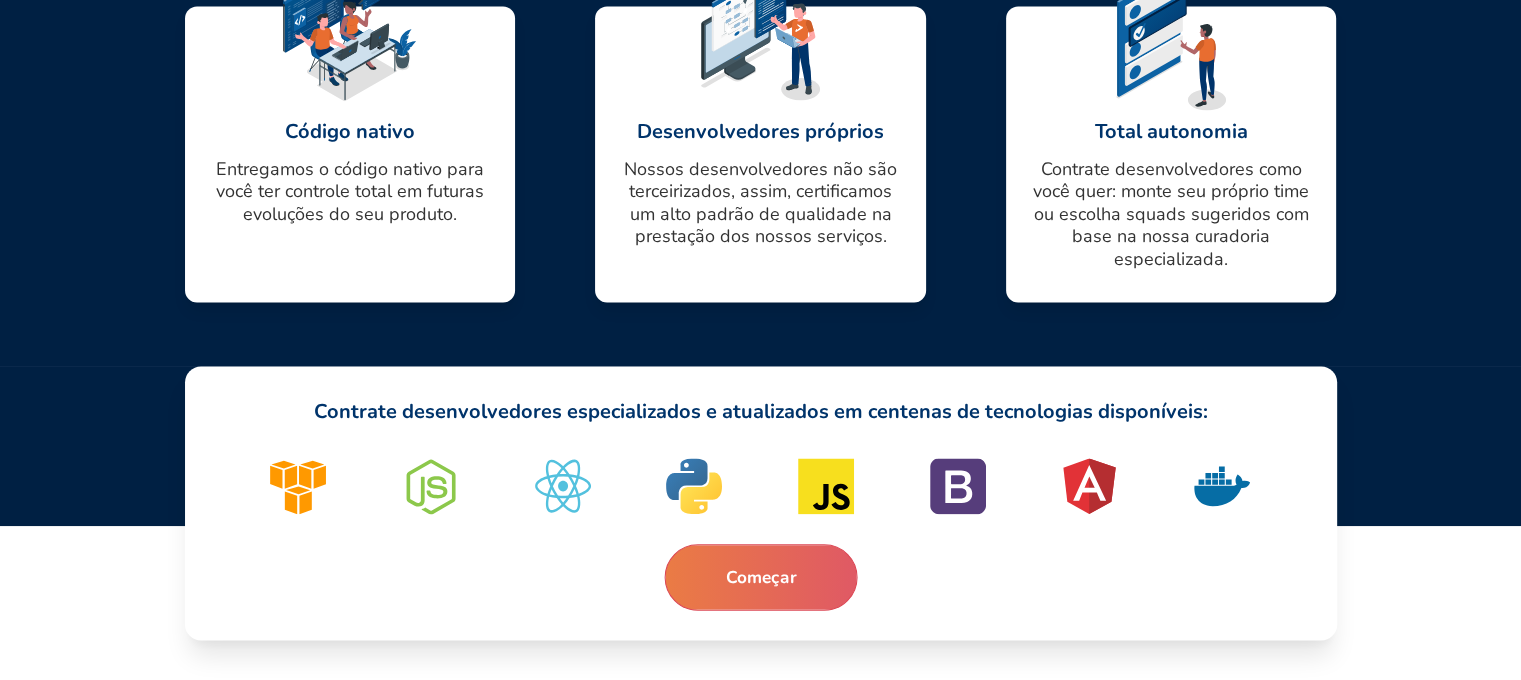 click on "Começar" at bounding box center [760, 577] 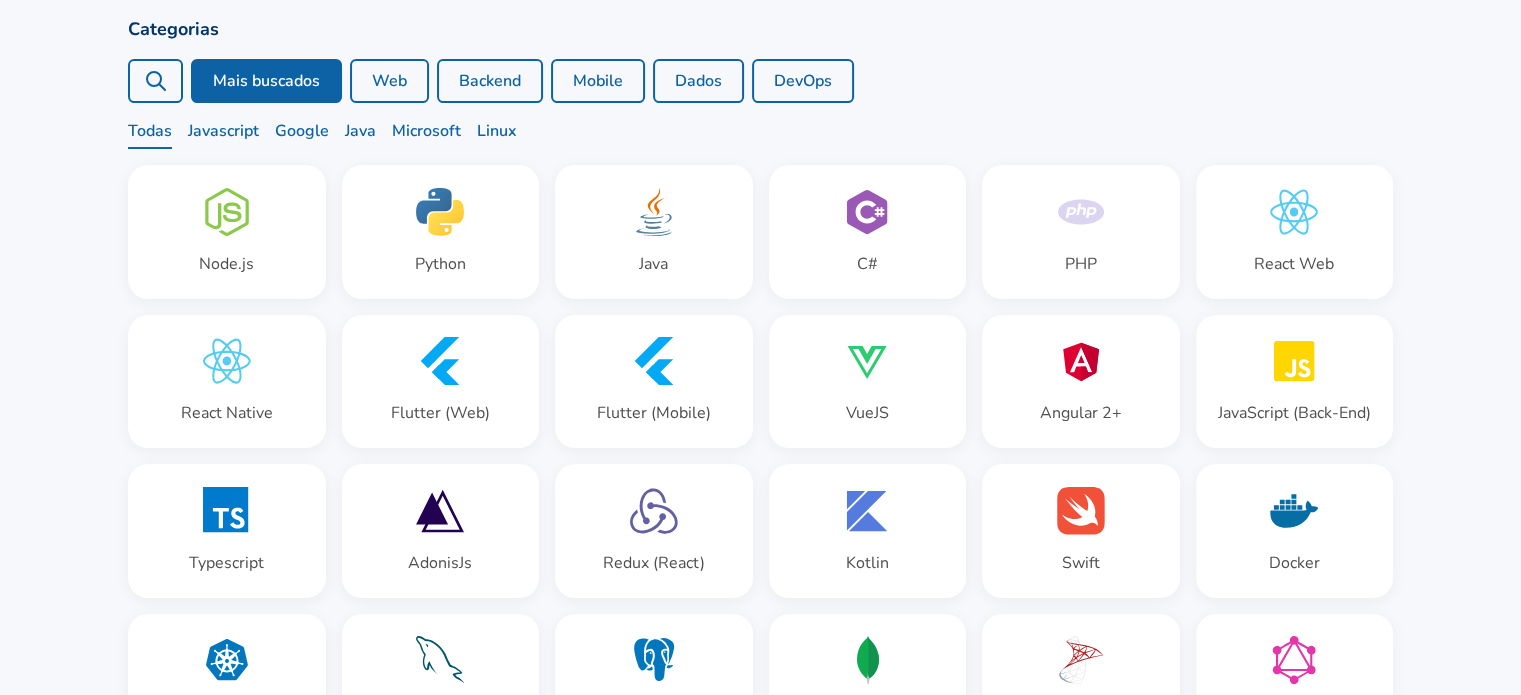 scroll, scrollTop: 200, scrollLeft: 0, axis: vertical 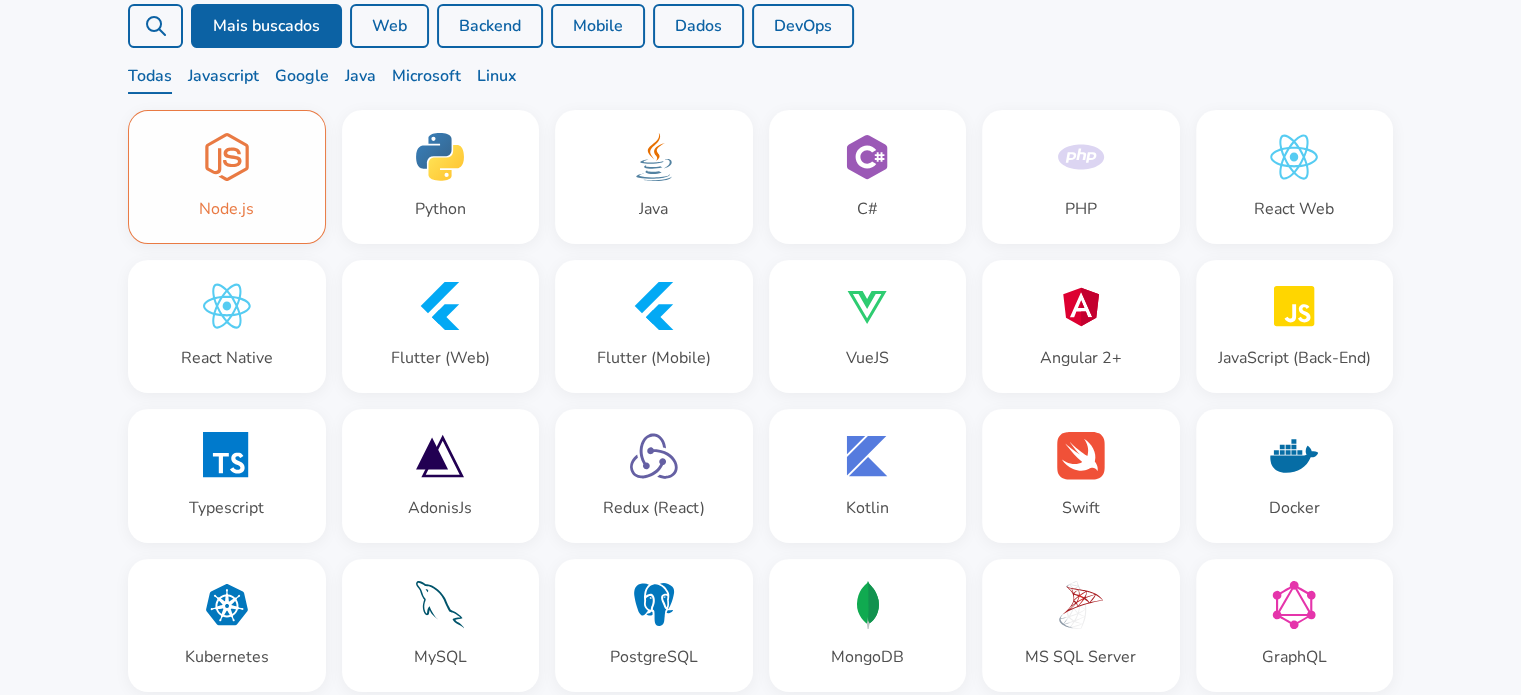 click on "React Native" at bounding box center (227, 327) 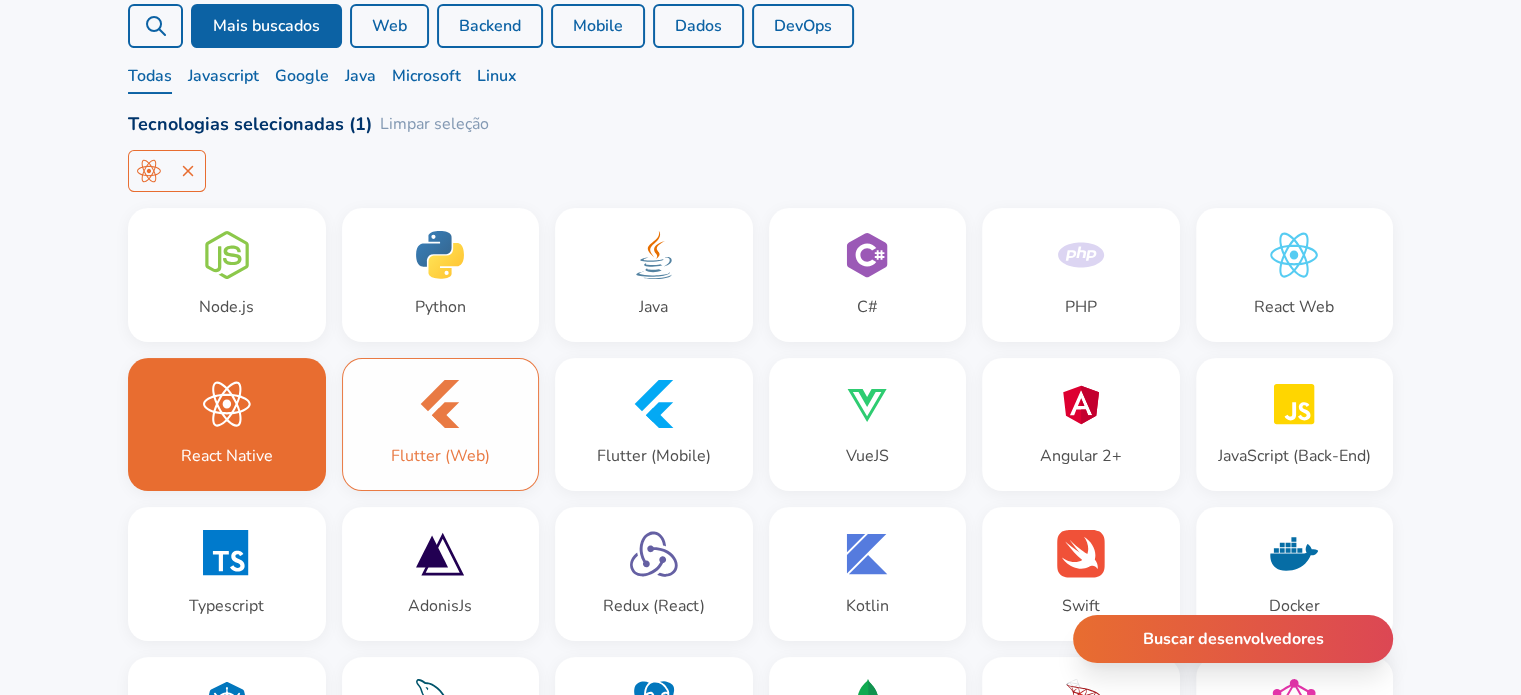 click 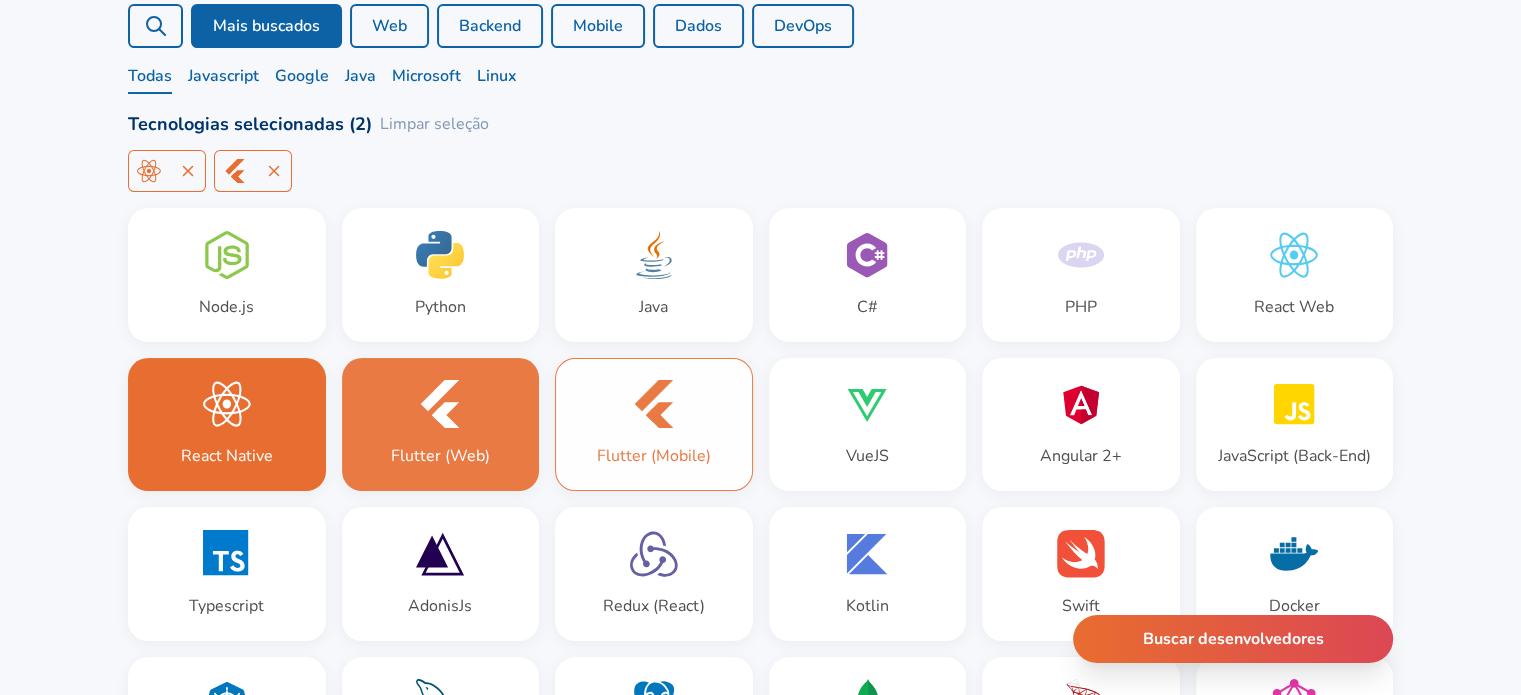 click on "Flutter (Mobile)" at bounding box center [654, 425] 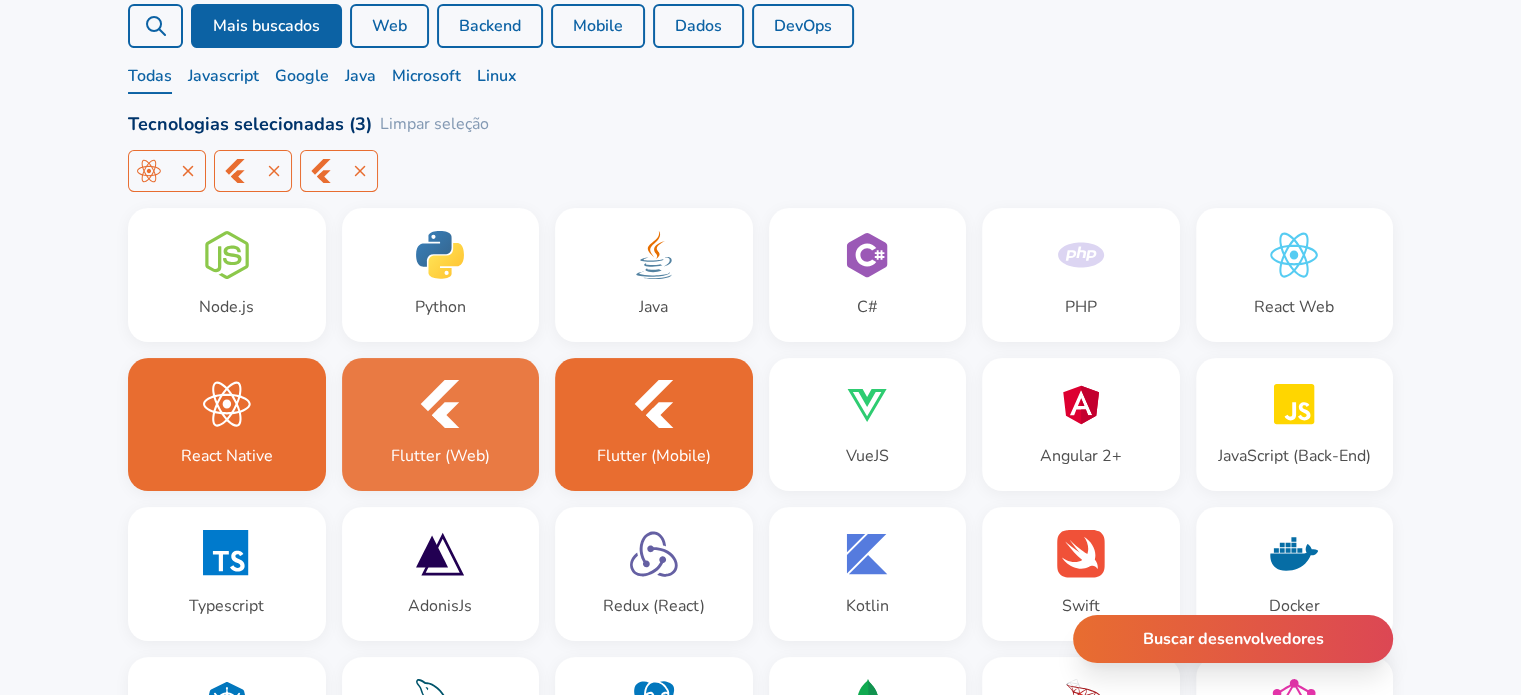 click on "Flutter (Web)" at bounding box center [441, 425] 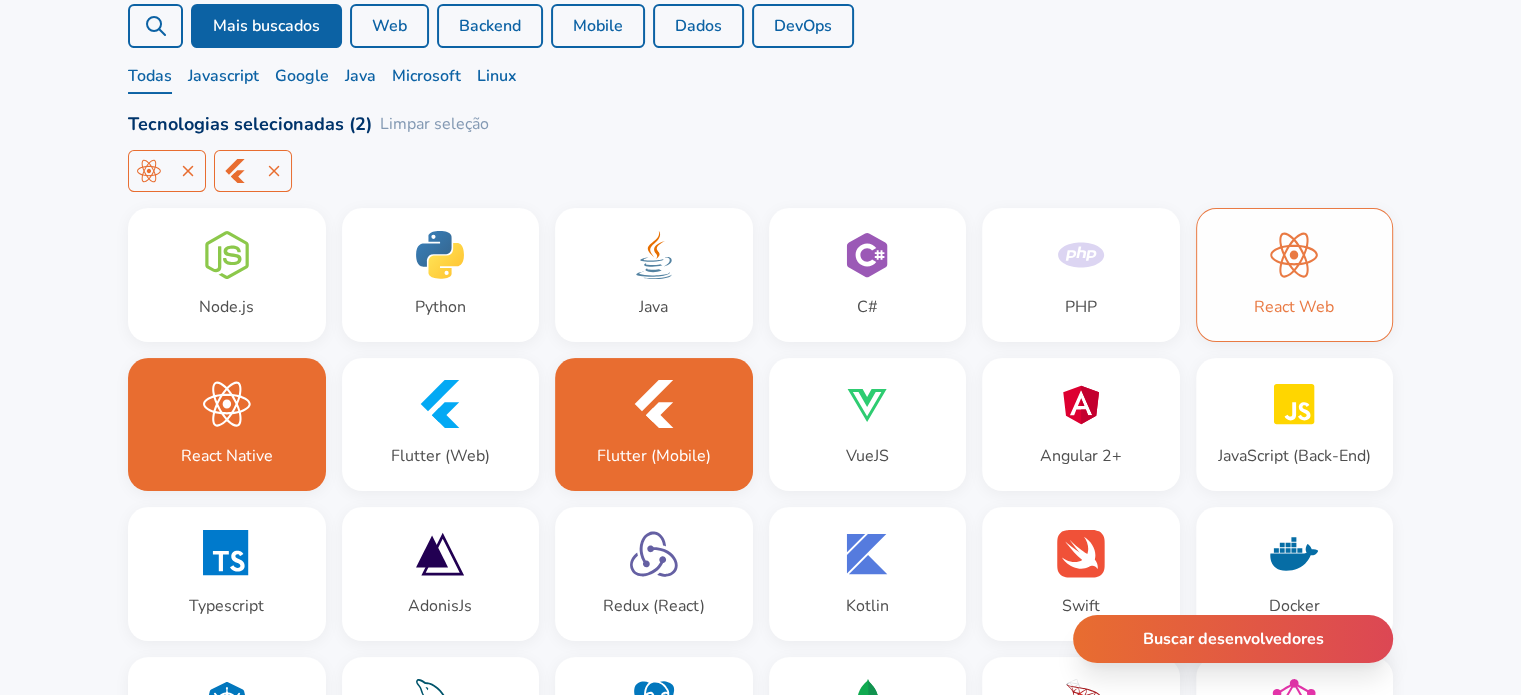 scroll, scrollTop: 400, scrollLeft: 0, axis: vertical 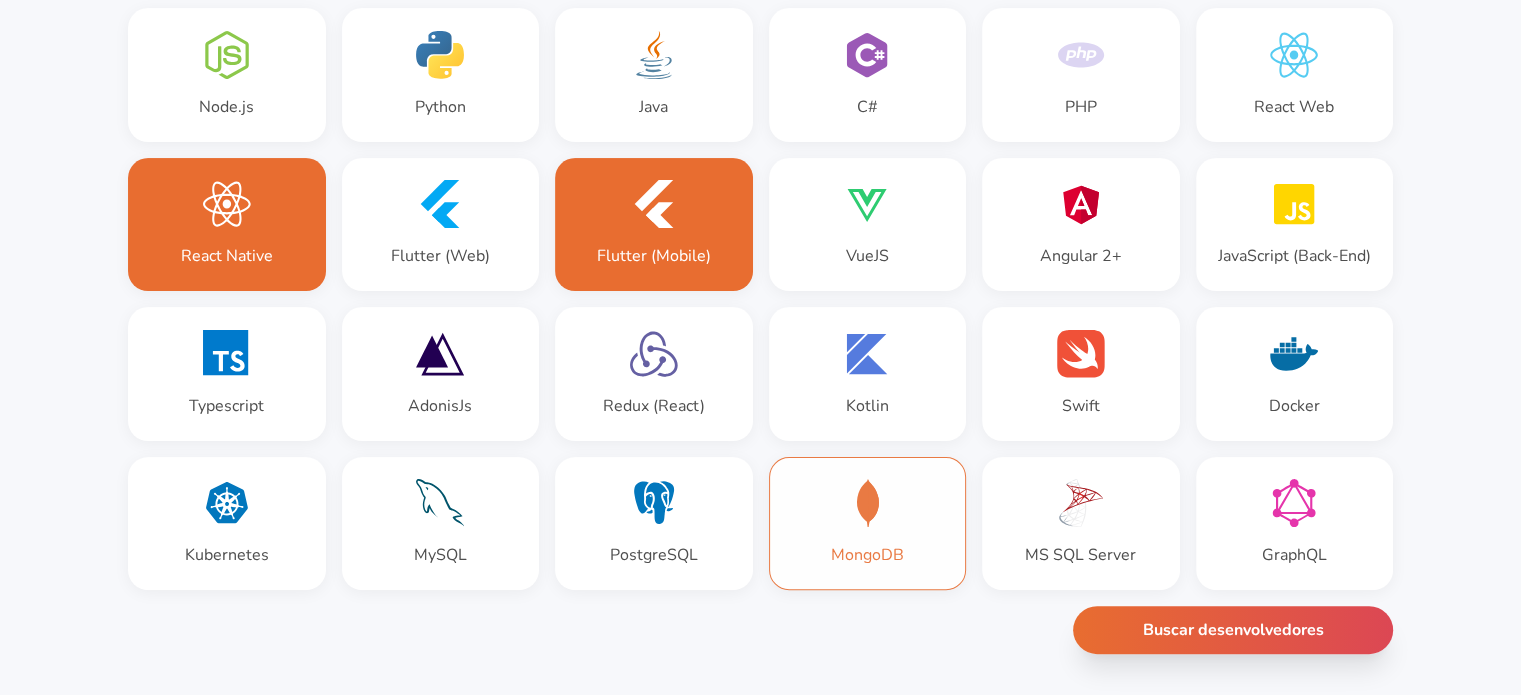 click on "MongoDB" at bounding box center (867, 555) 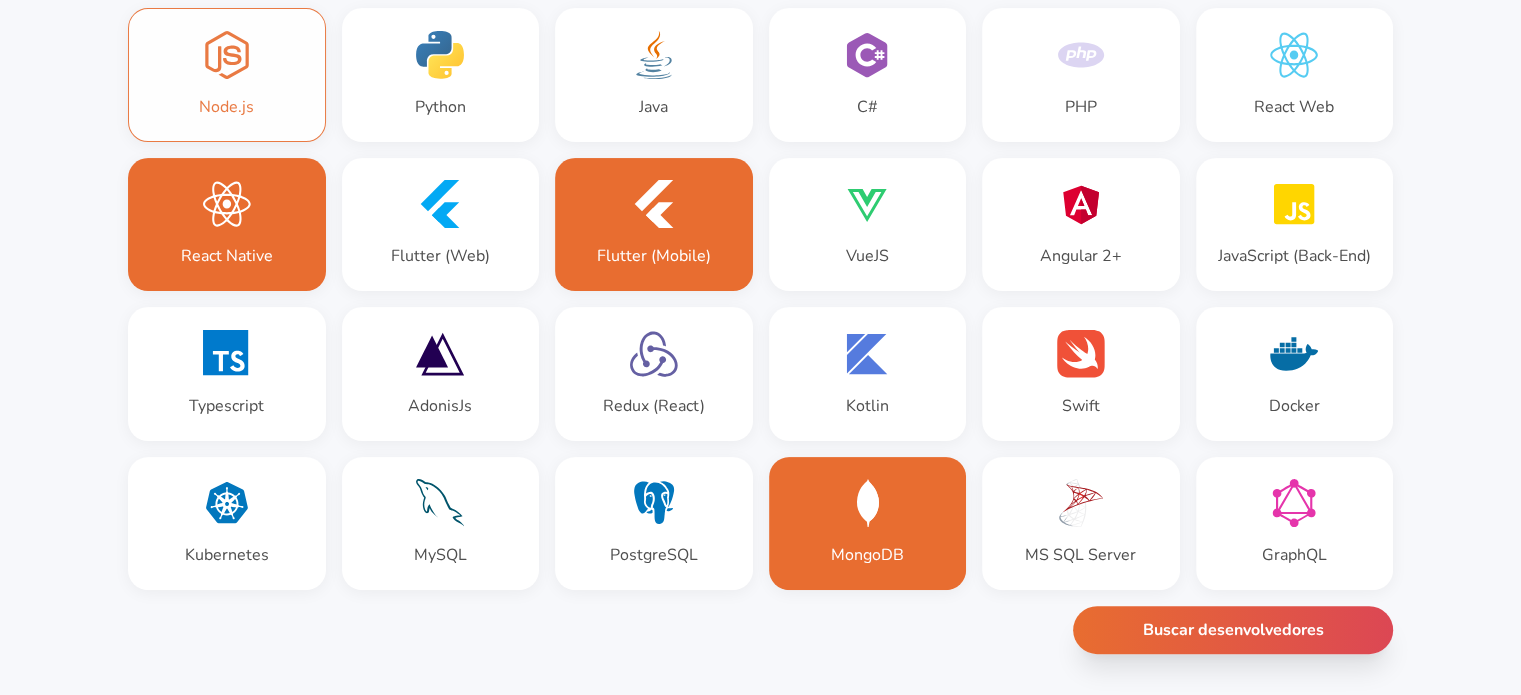 click on "Node.js" at bounding box center [227, 75] 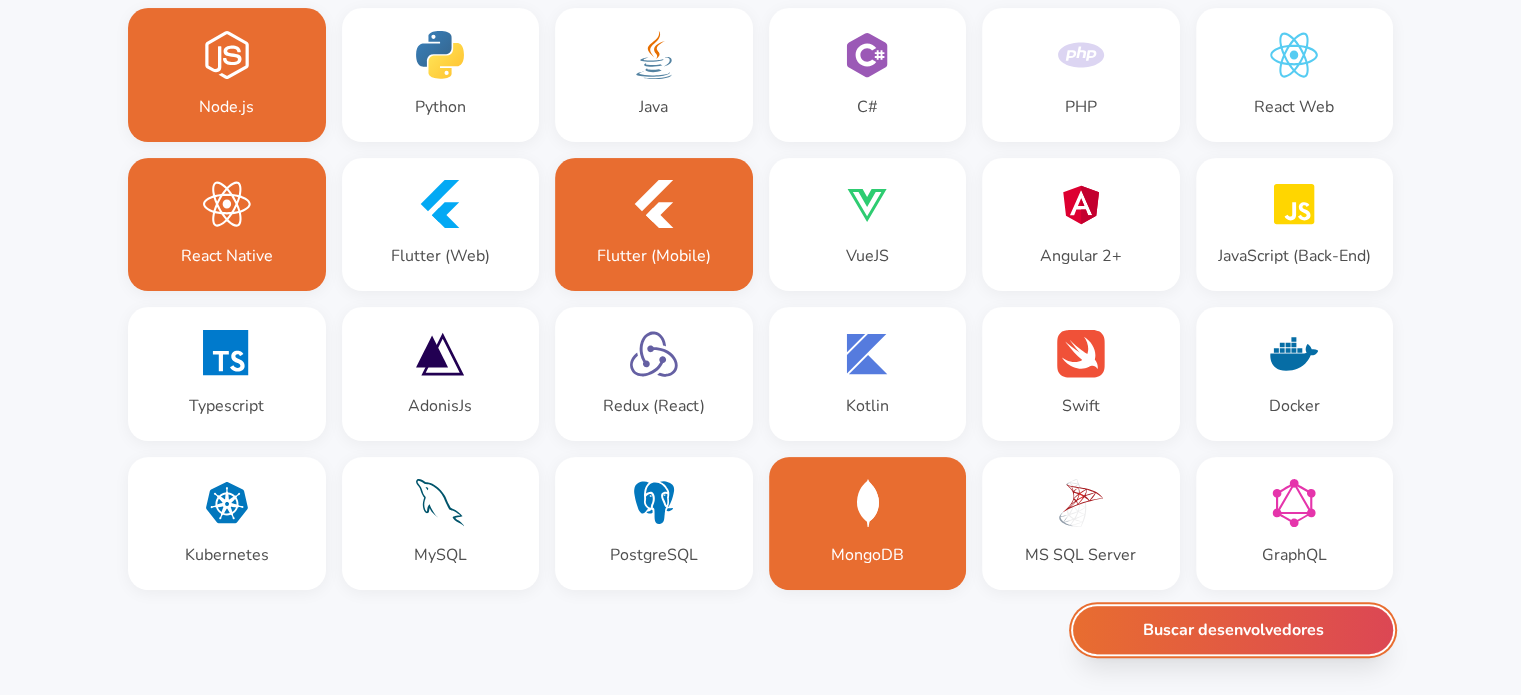 click on "Buscar desenvolvedores" at bounding box center (1233, 630) 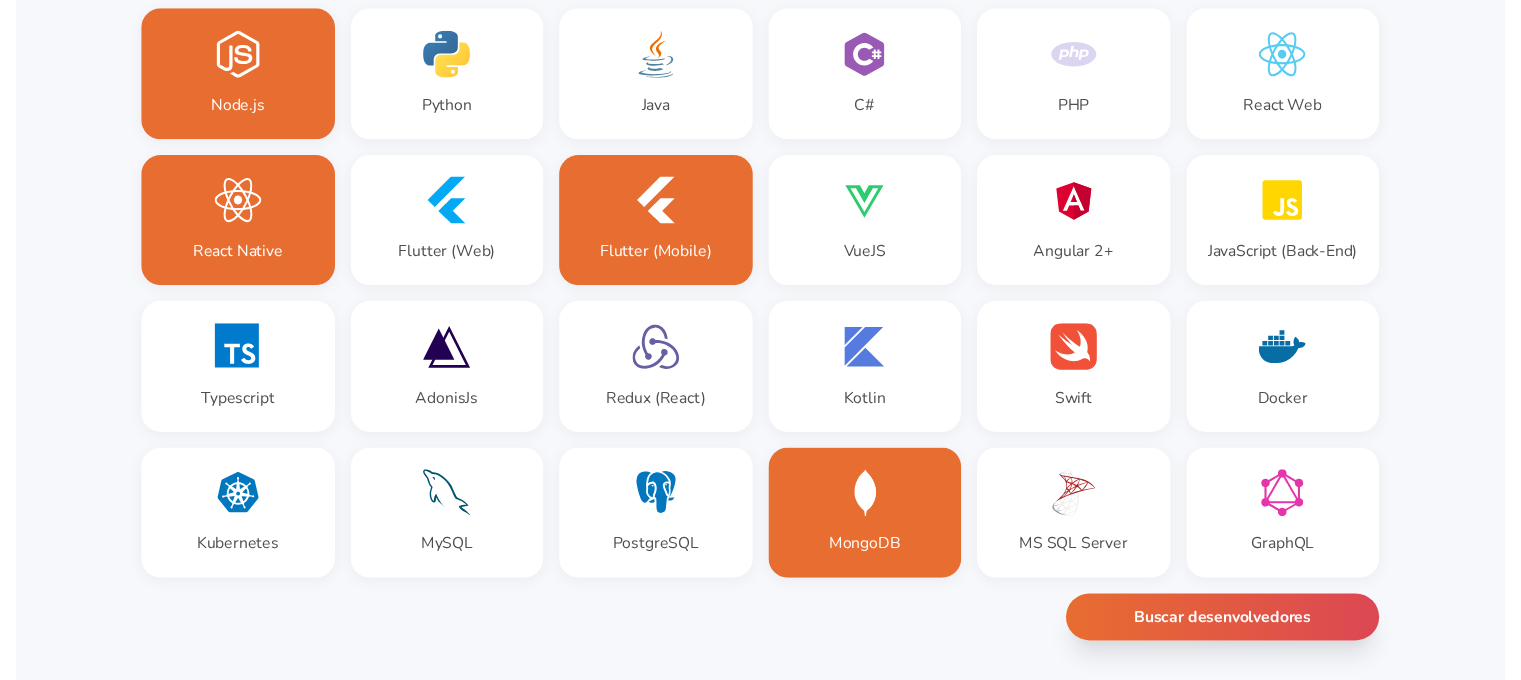 scroll, scrollTop: 0, scrollLeft: 0, axis: both 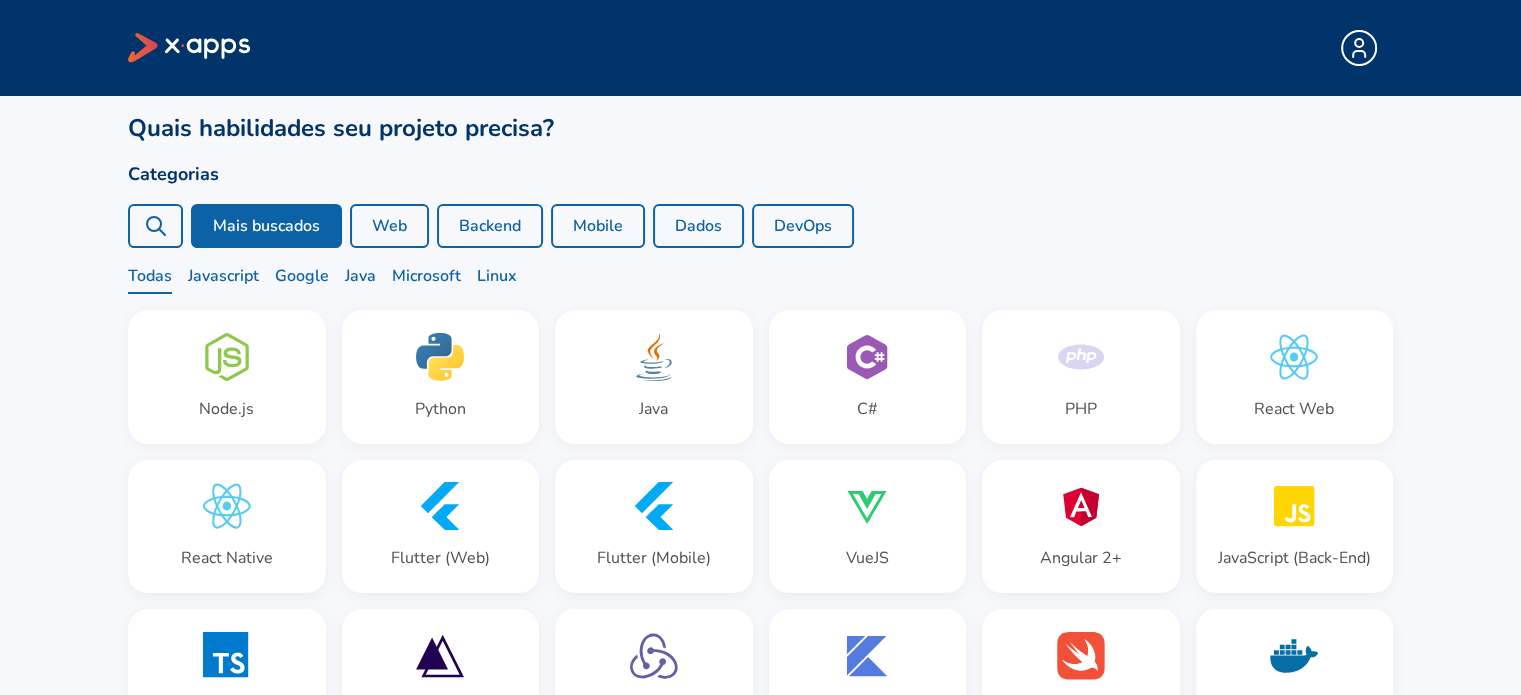 click on "Mobile" at bounding box center [598, 226] 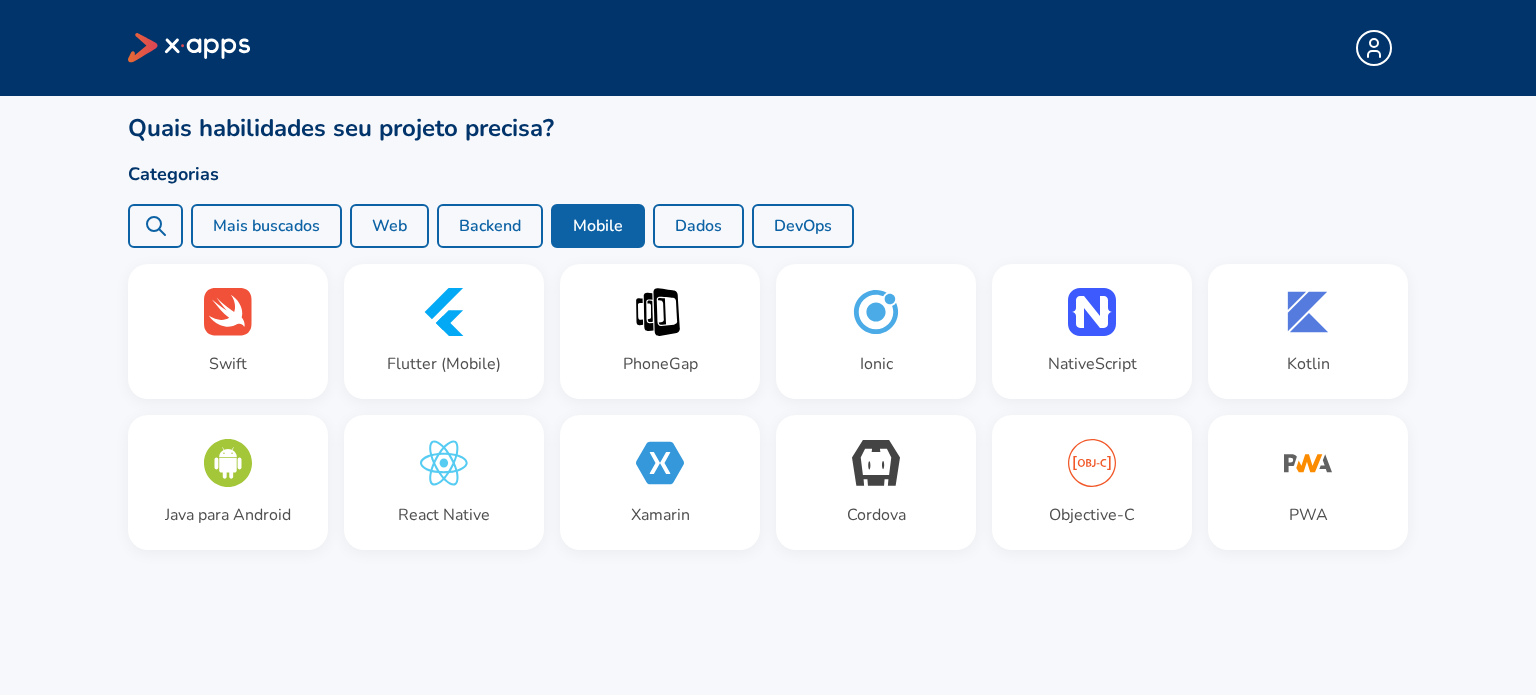click on "Dados" at bounding box center [698, 226] 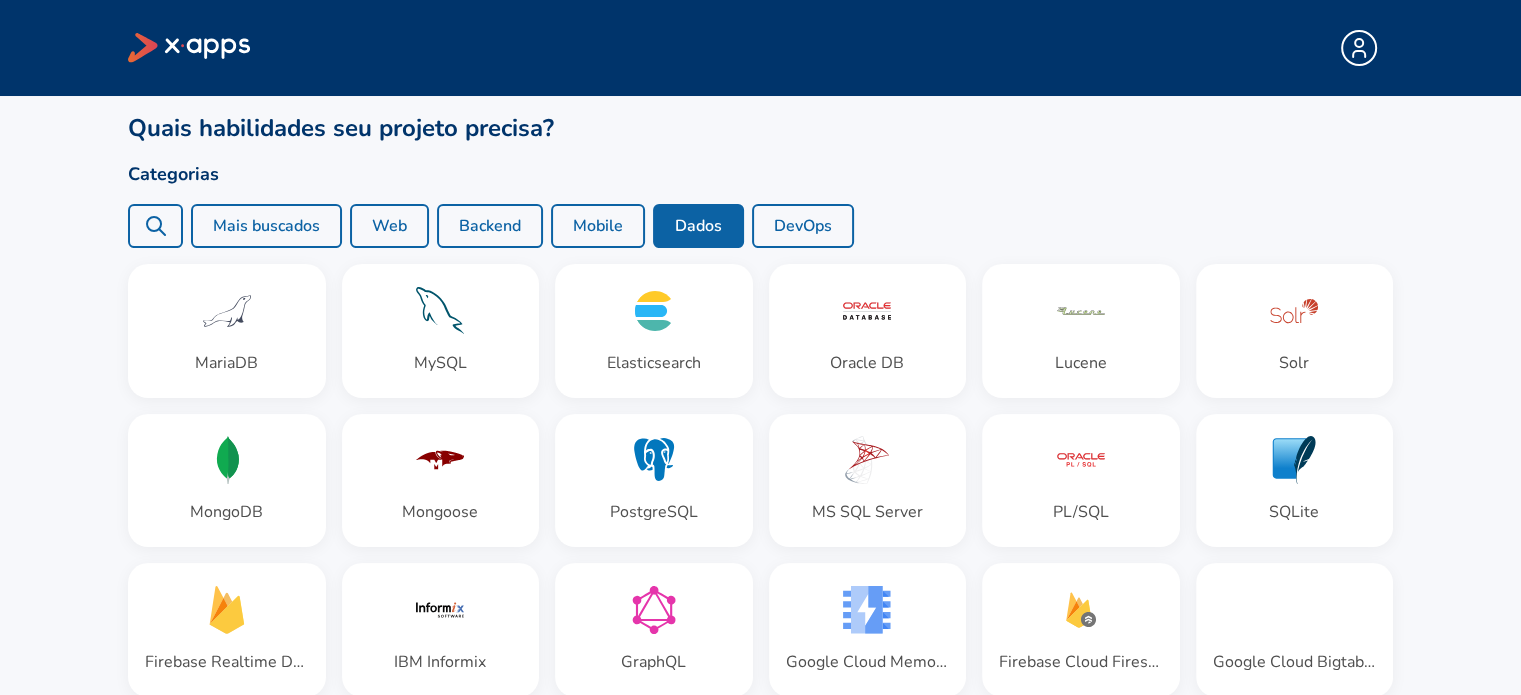 click on "Backend" at bounding box center (490, 226) 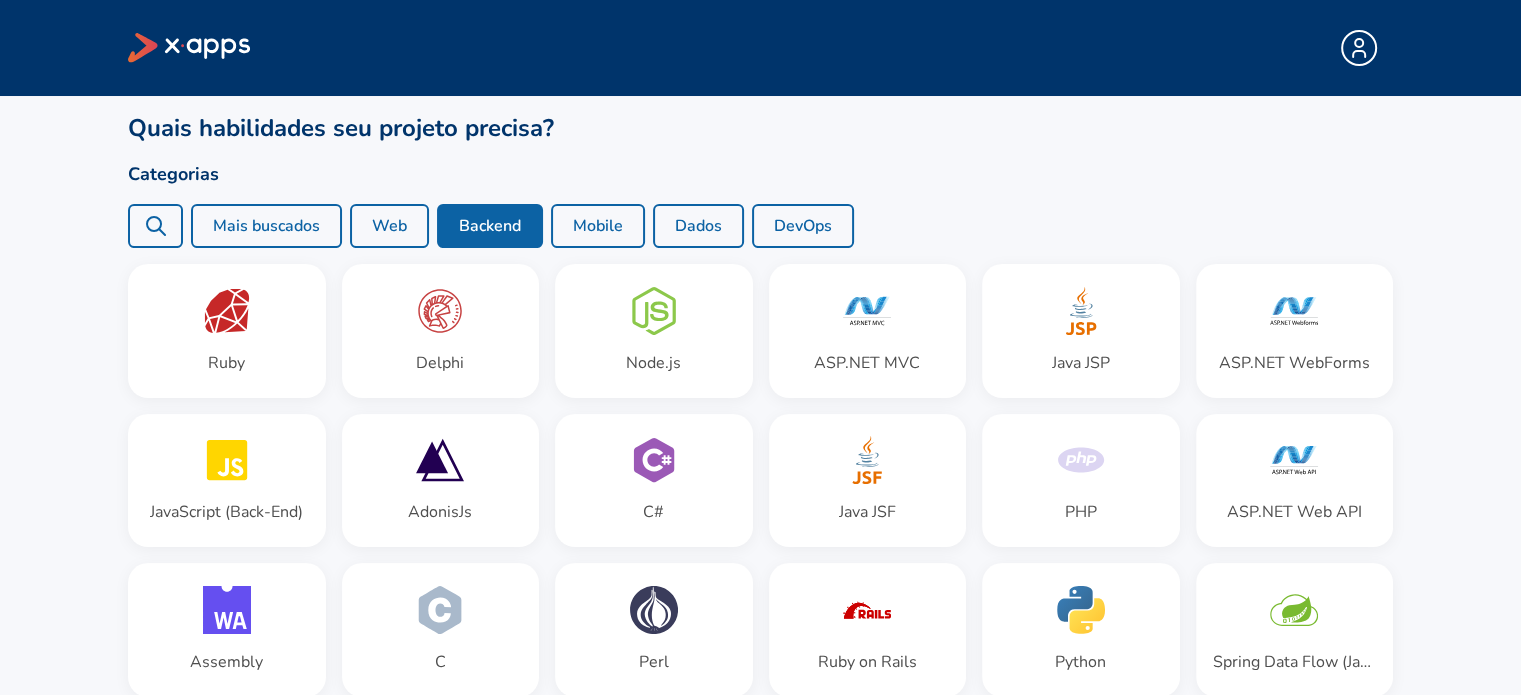 drag, startPoint x: 563, startPoint y: 255, endPoint x: 721, endPoint y: 163, distance: 182.83325 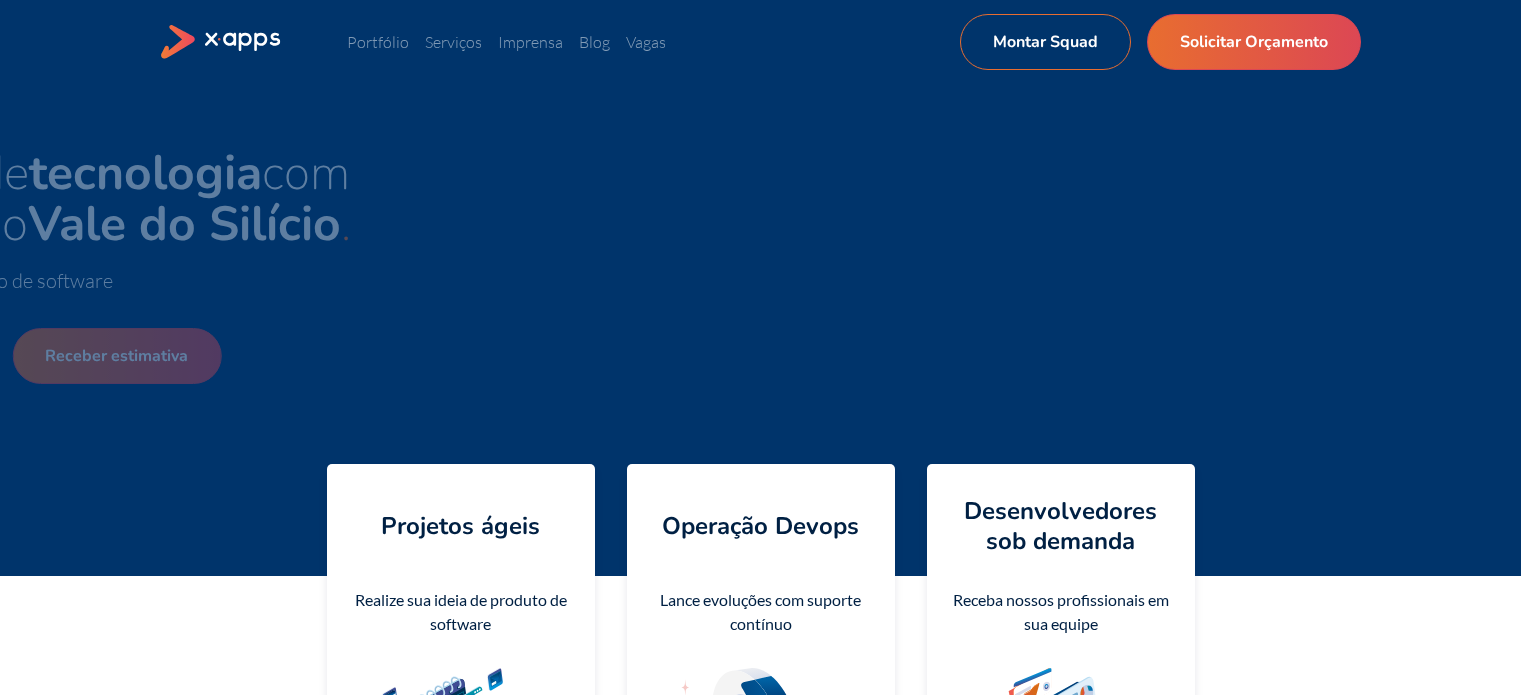 scroll, scrollTop: 0, scrollLeft: 0, axis: both 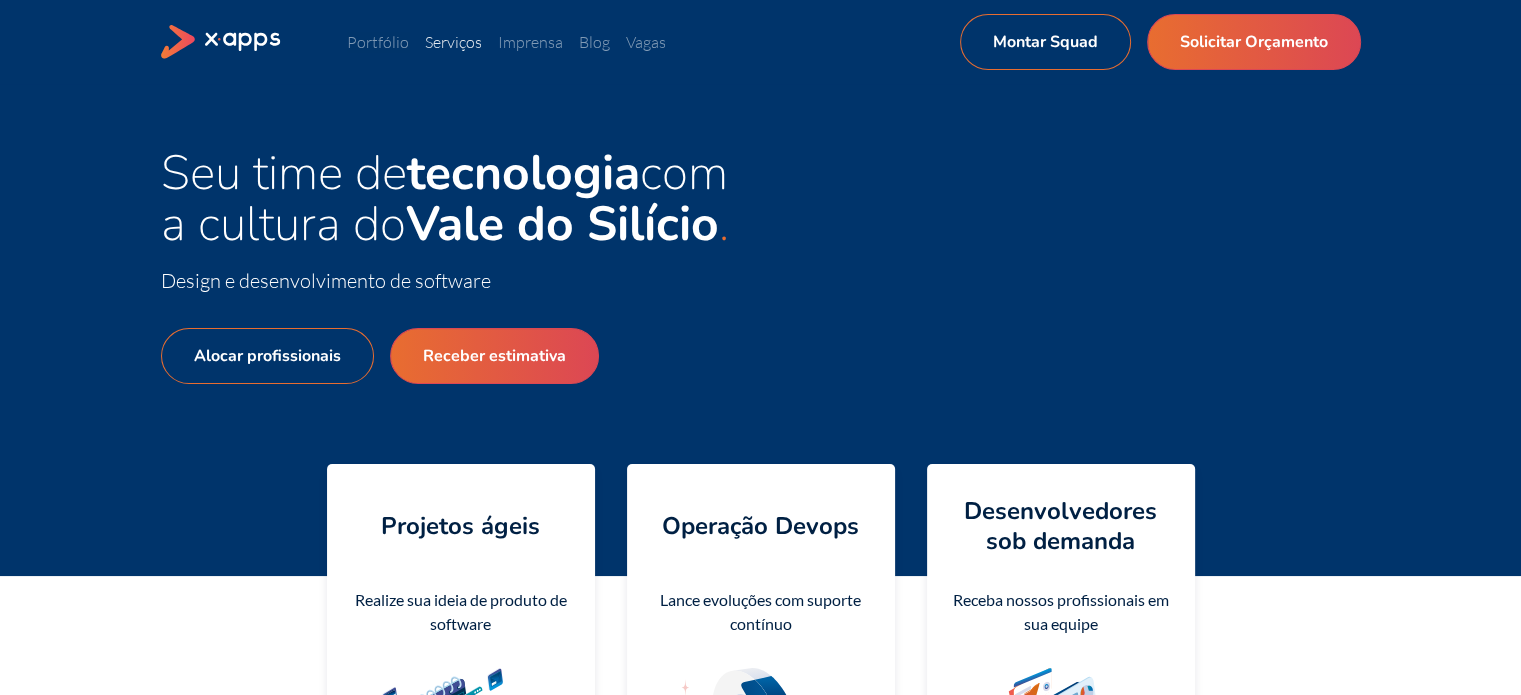 click on "Serviços" at bounding box center [453, 42] 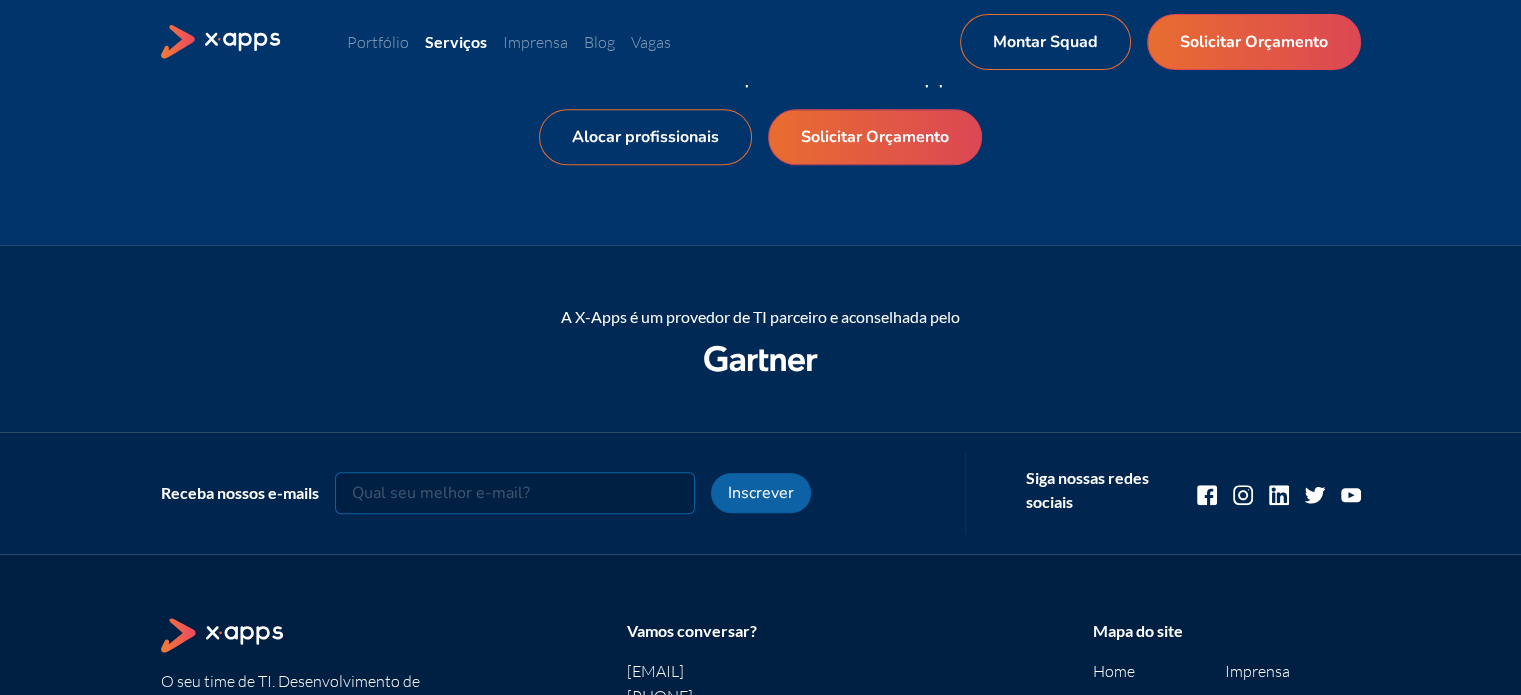 scroll, scrollTop: 1582, scrollLeft: 0, axis: vertical 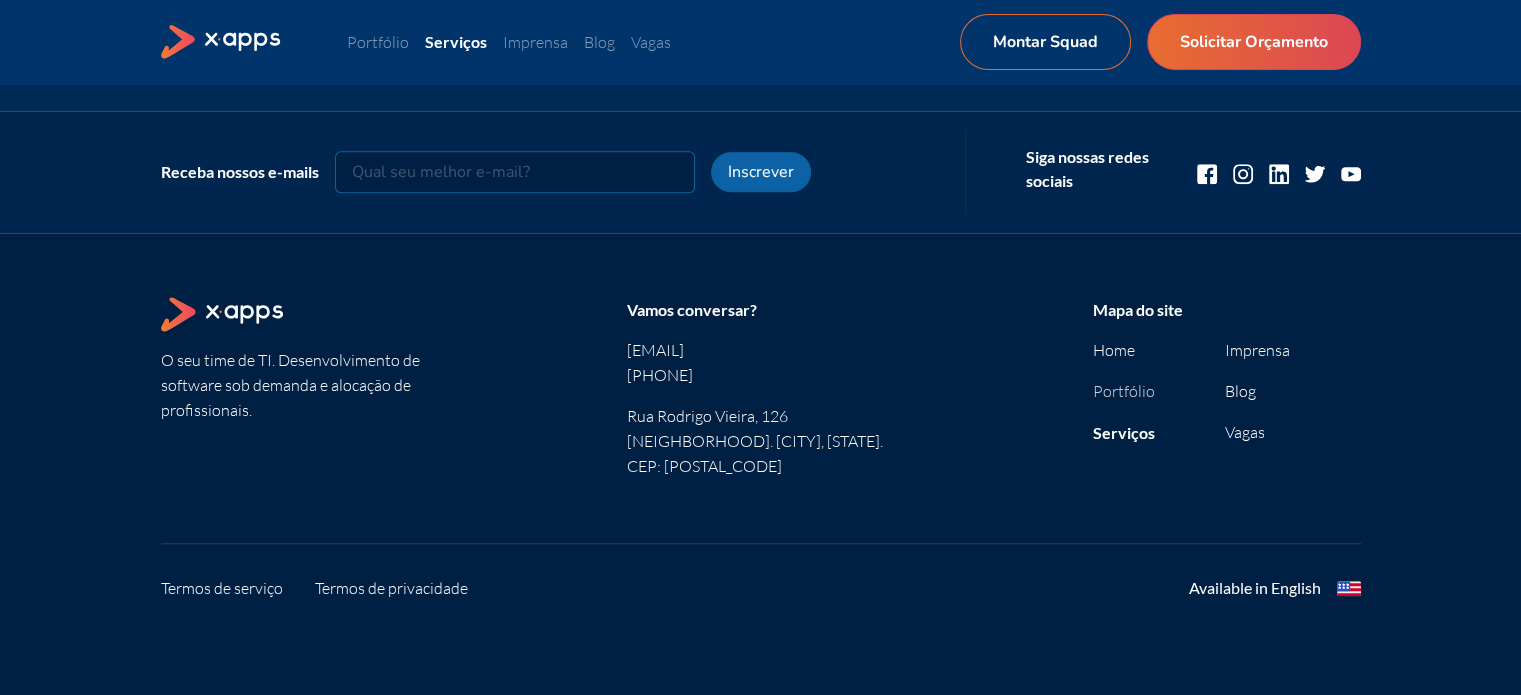 click on "Portfólio" at bounding box center (1124, 391) 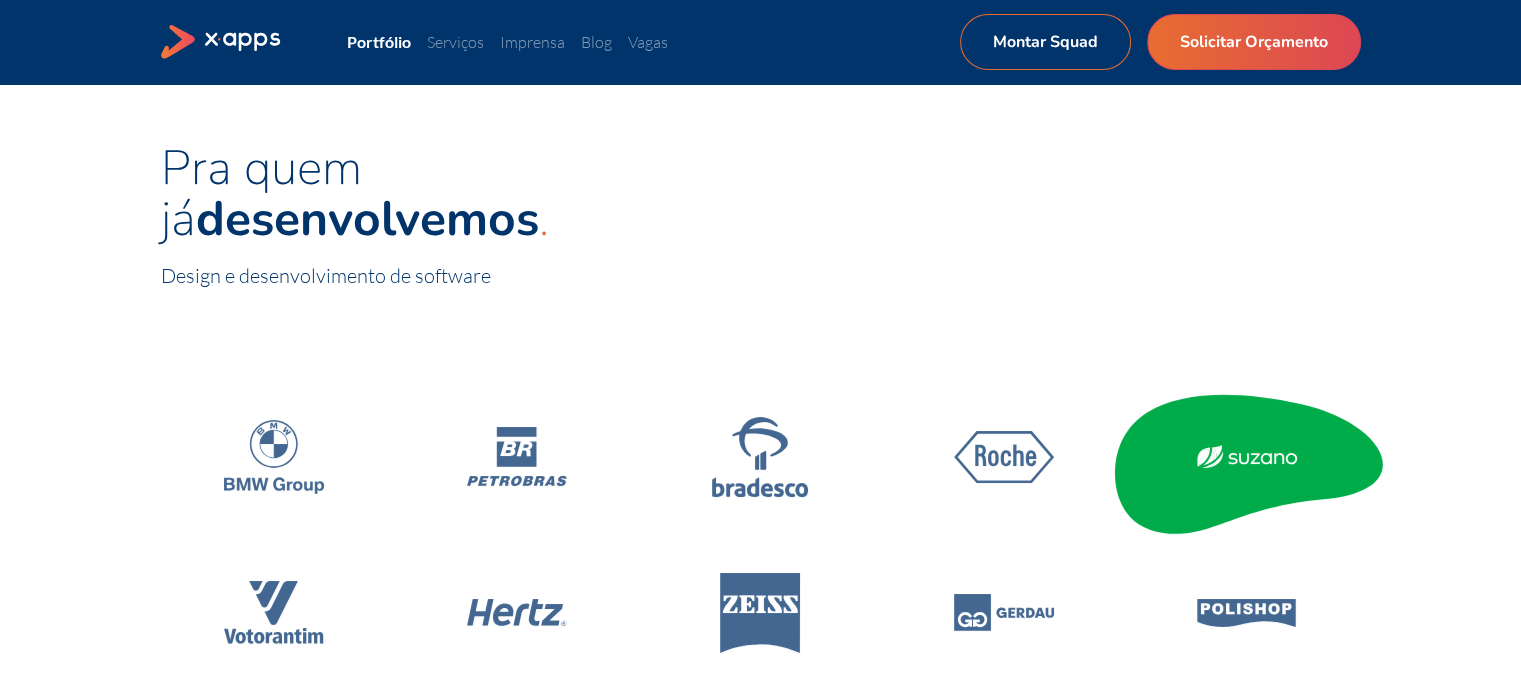 scroll, scrollTop: 0, scrollLeft: 0, axis: both 